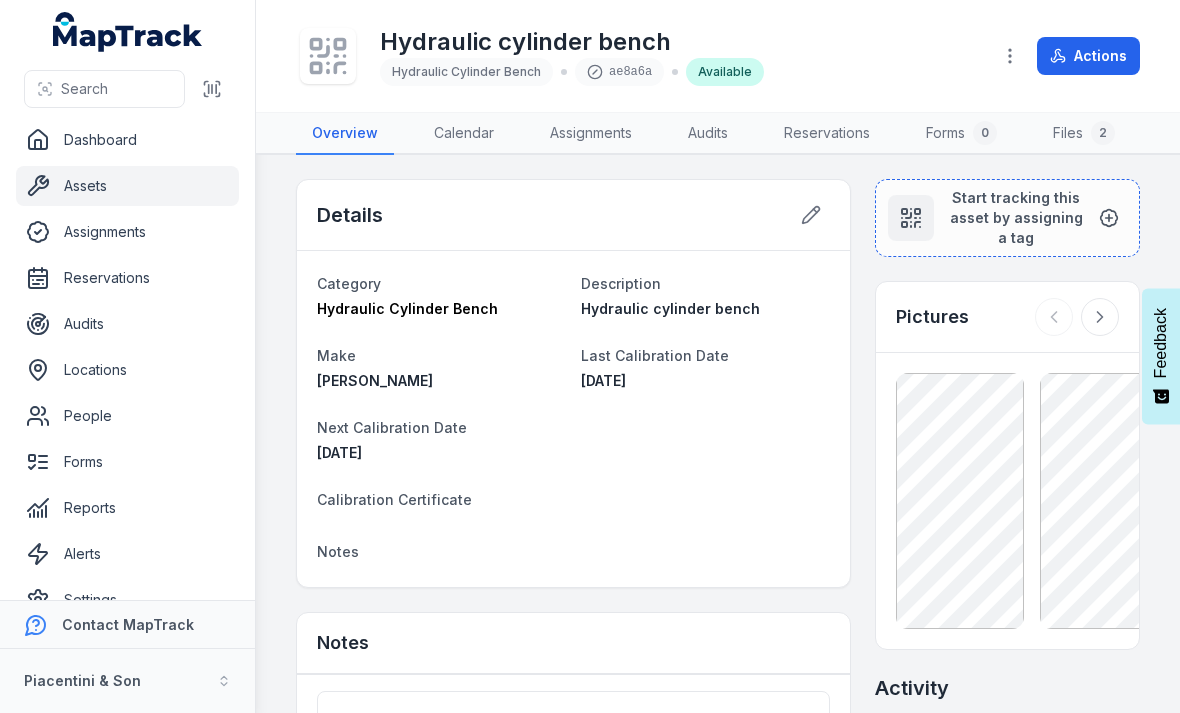 scroll, scrollTop: 0, scrollLeft: 0, axis: both 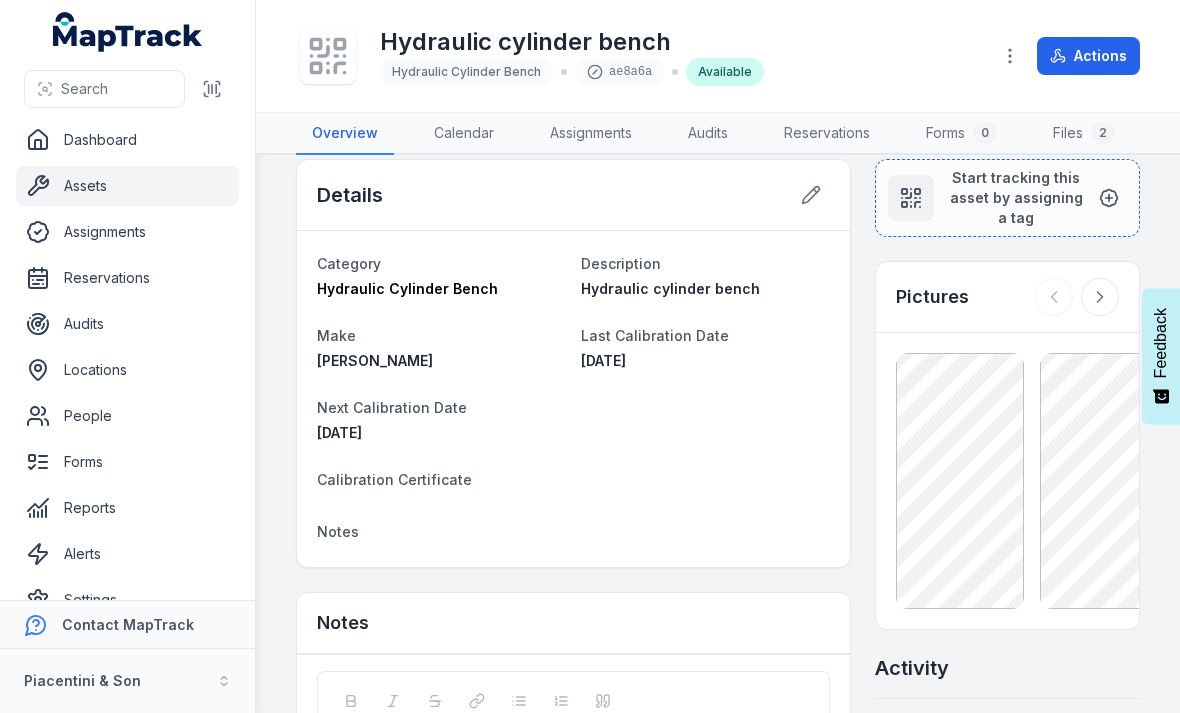 click 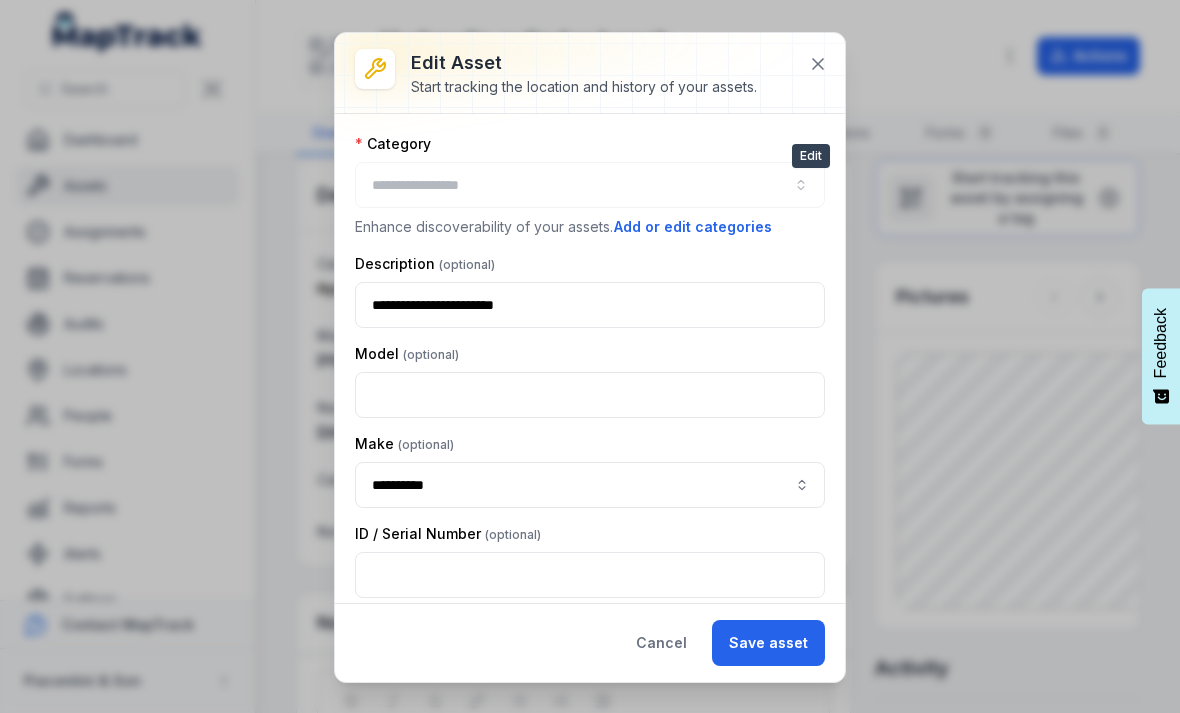 type on "**********" 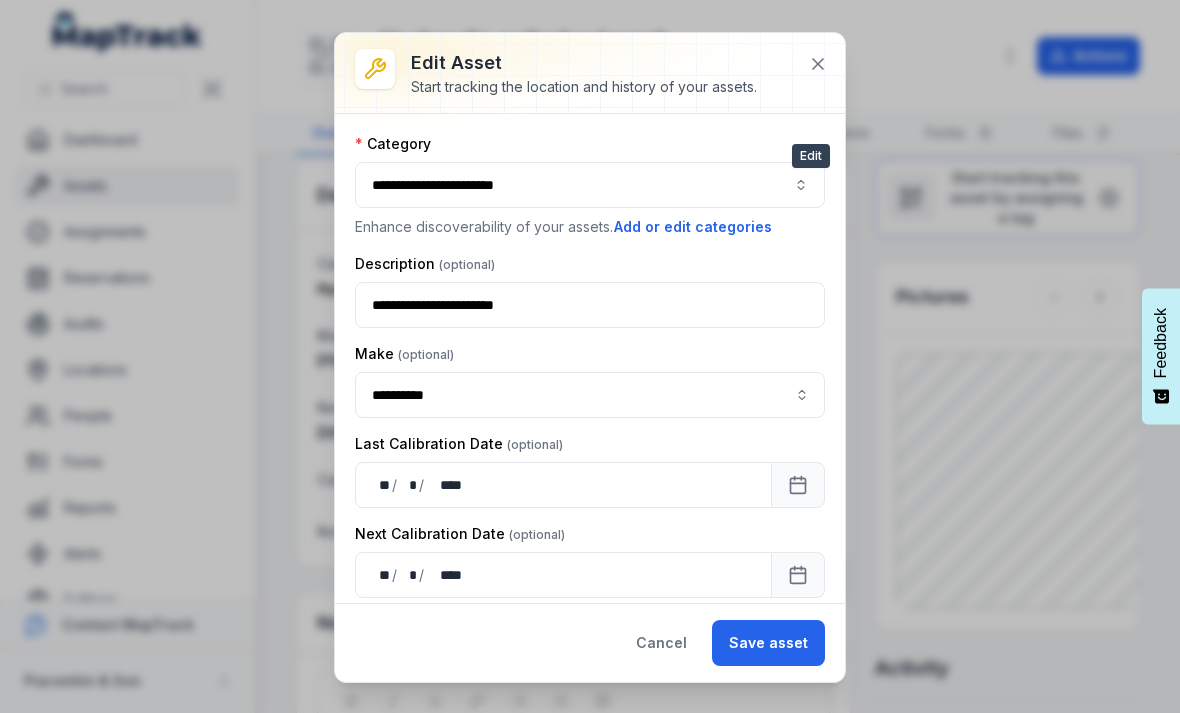 click on "Cancel" at bounding box center [661, 643] 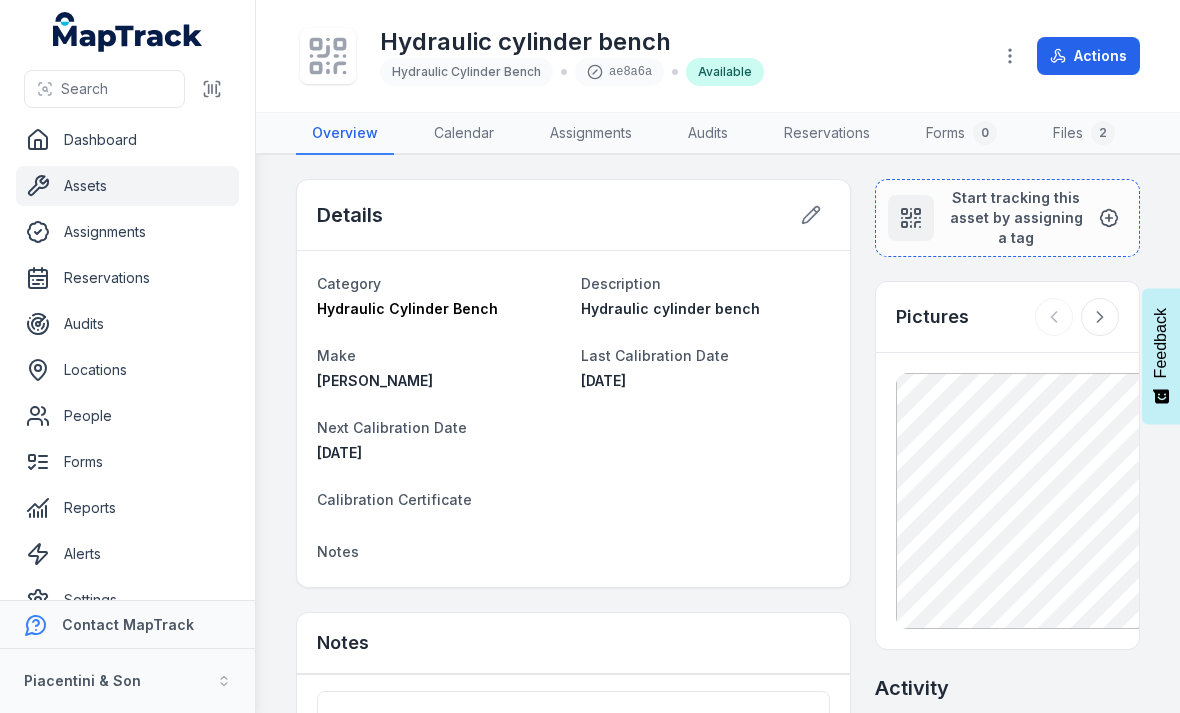 click at bounding box center (1010, 56) 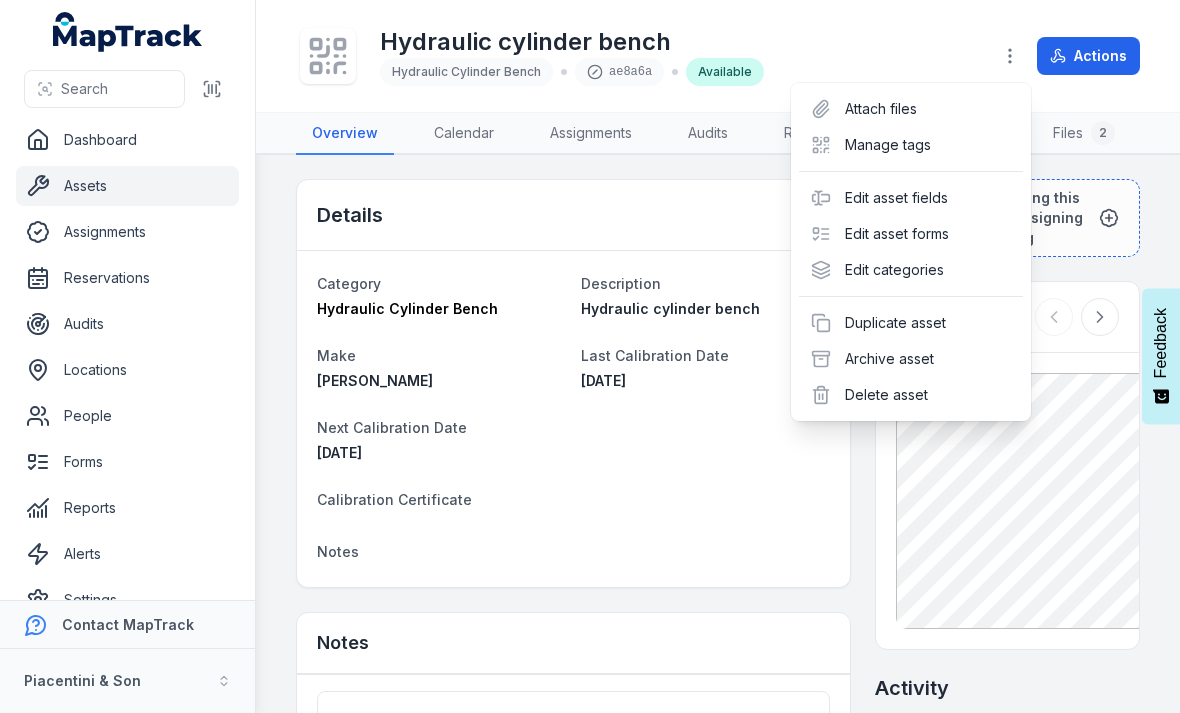 scroll, scrollTop: 0, scrollLeft: 0, axis: both 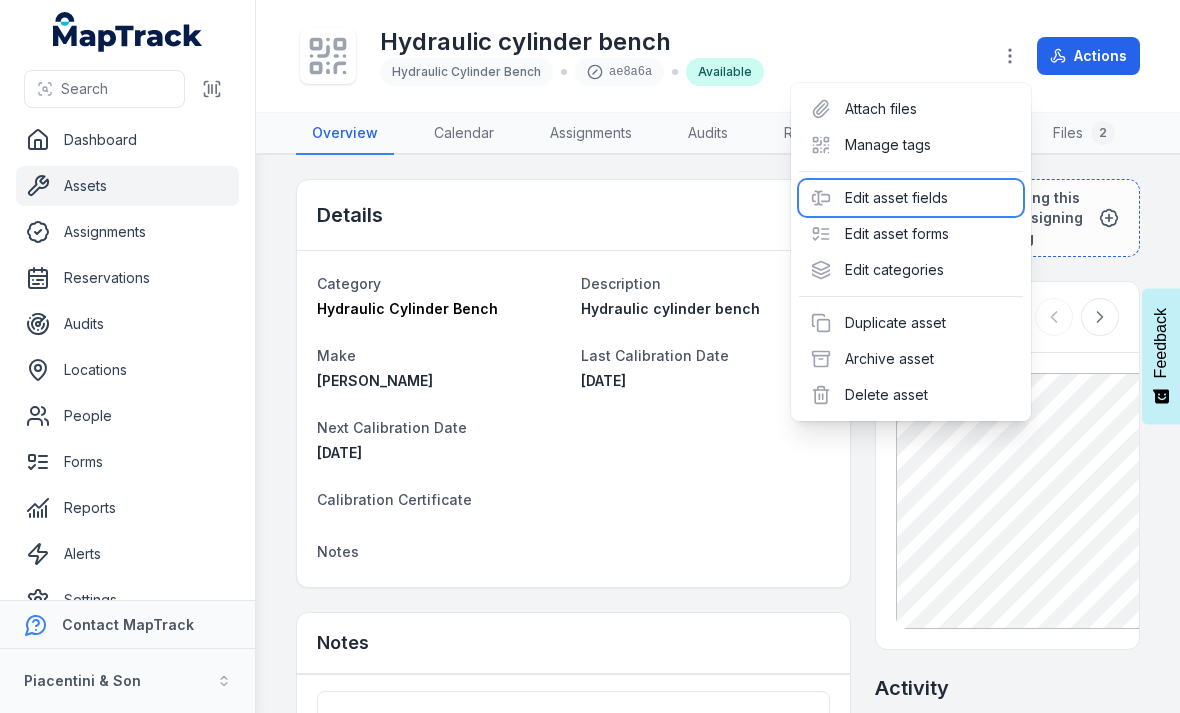 click on "Edit asset fields" at bounding box center [911, 198] 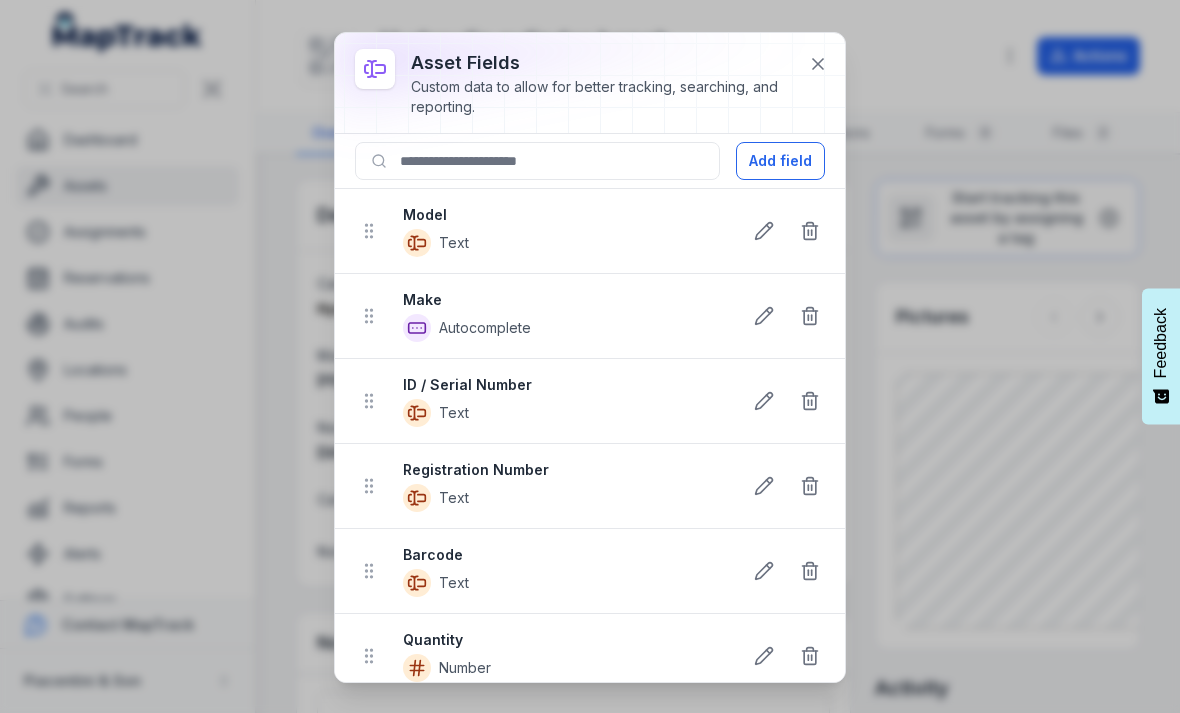 click on "Add field" at bounding box center (780, 161) 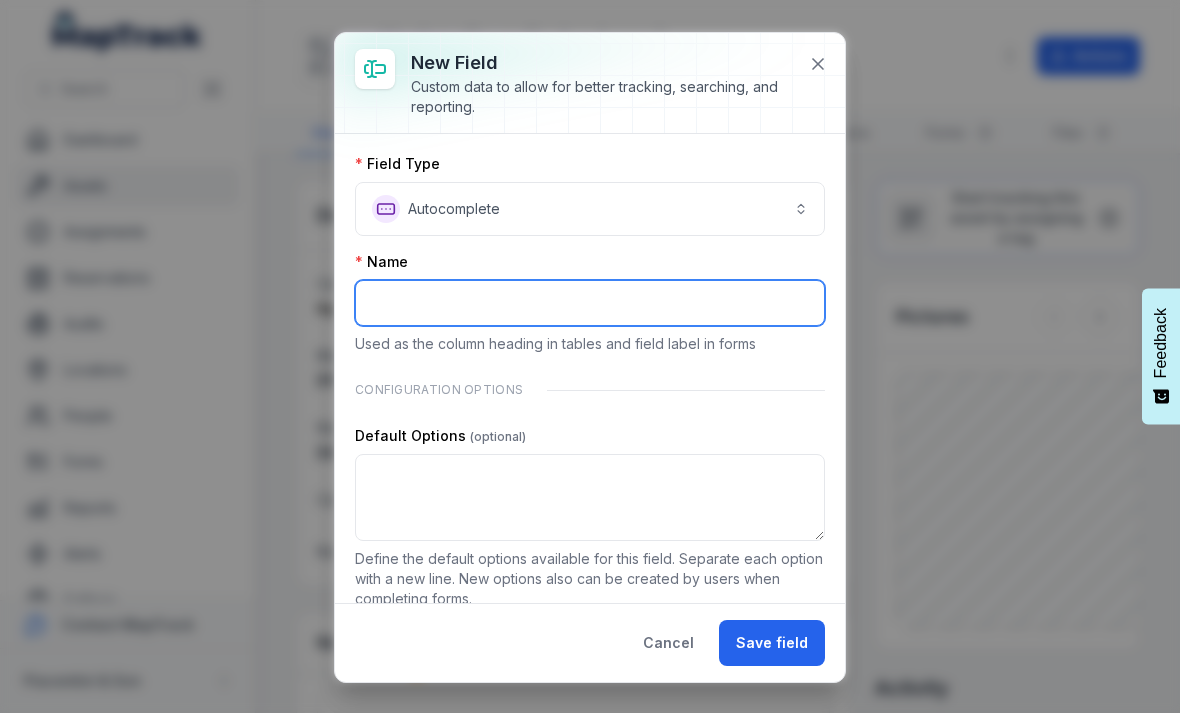 click at bounding box center (590, 303) 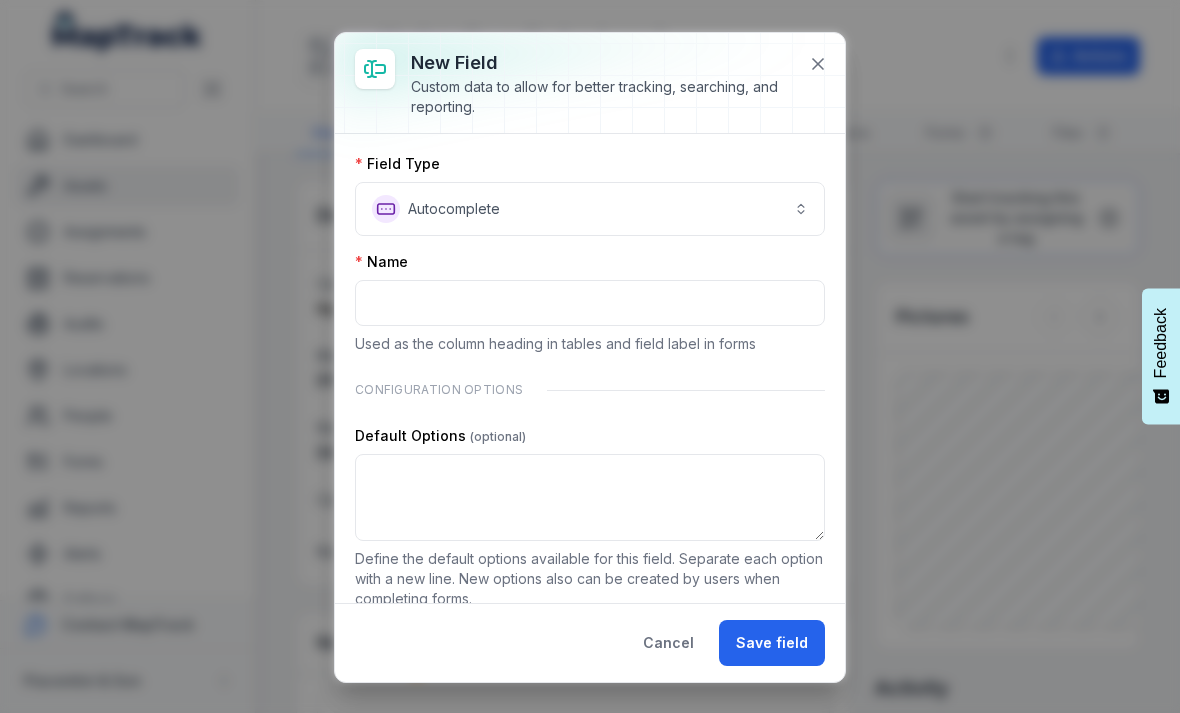 click on "**********" at bounding box center [590, 368] 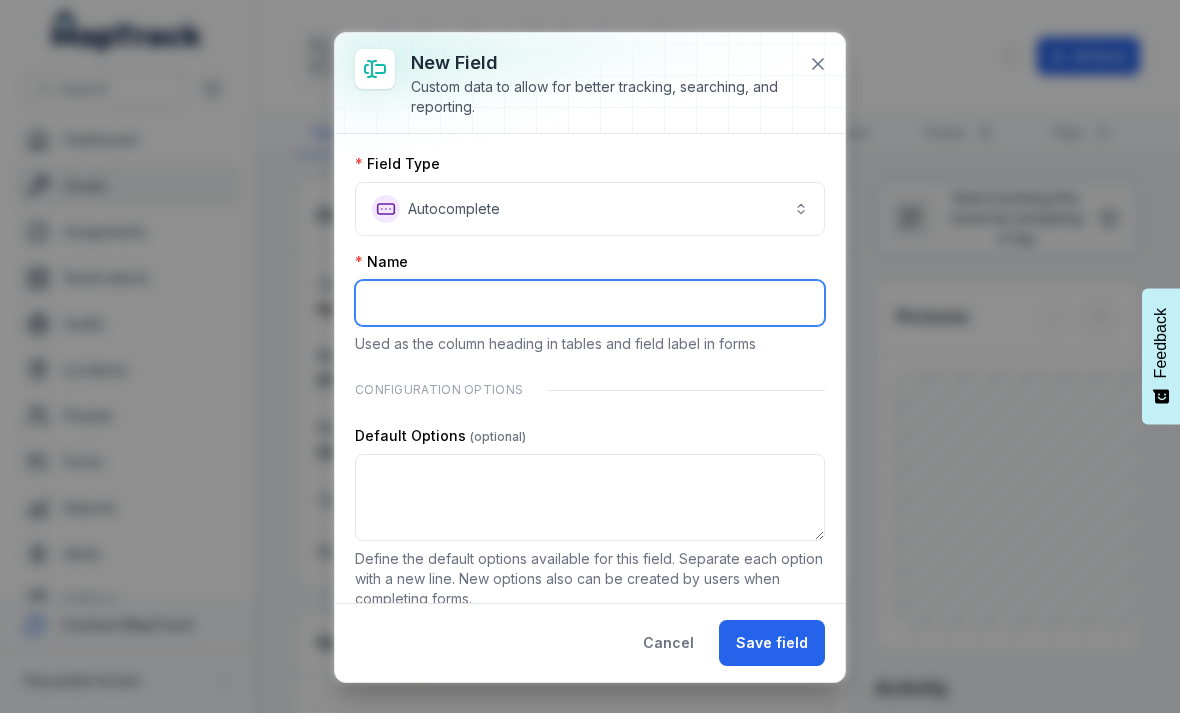 click at bounding box center (590, 303) 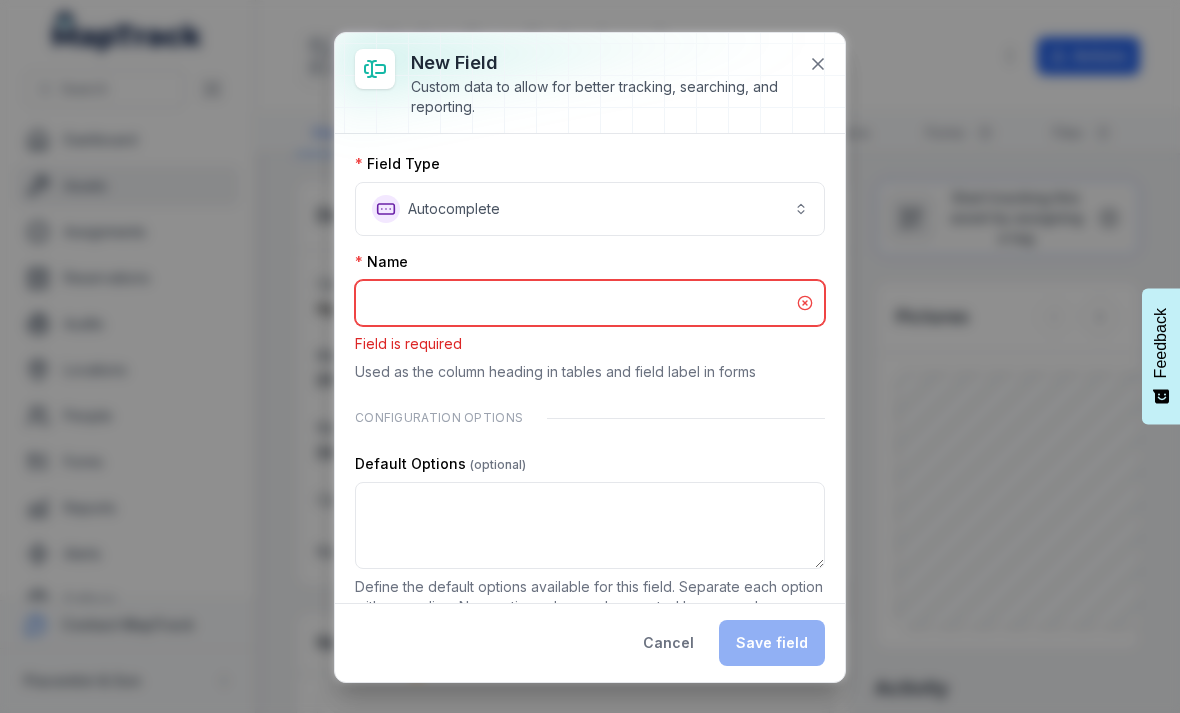 click at bounding box center (590, 303) 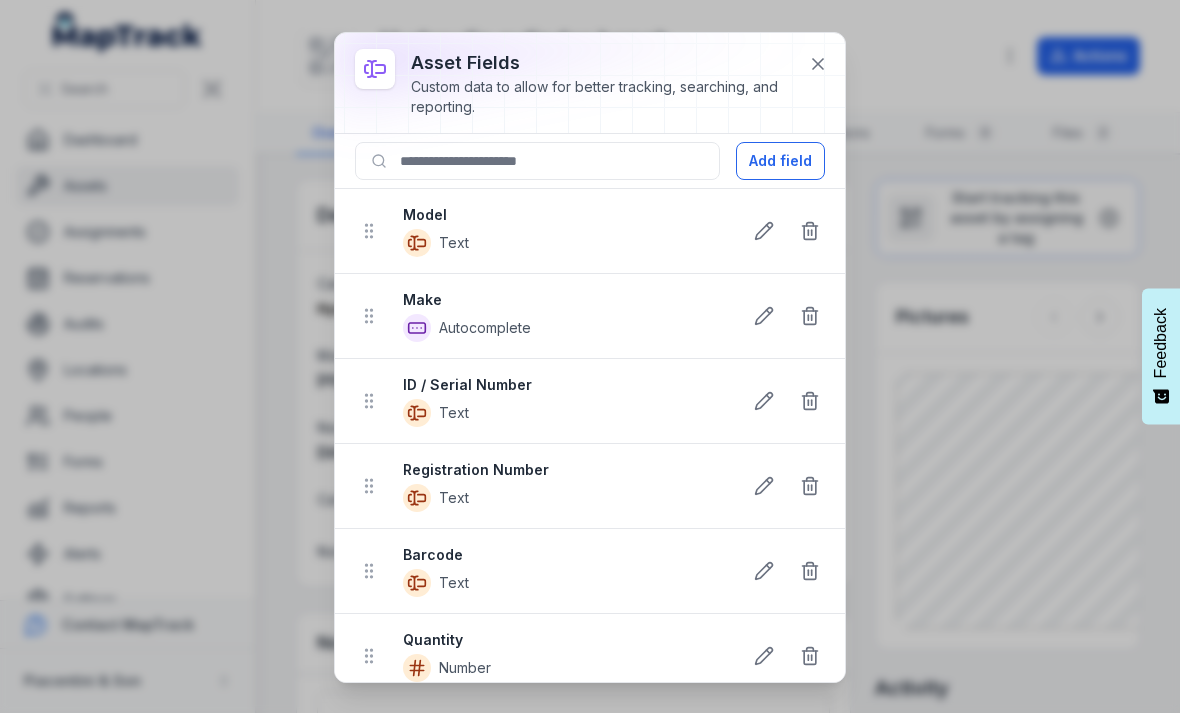 click 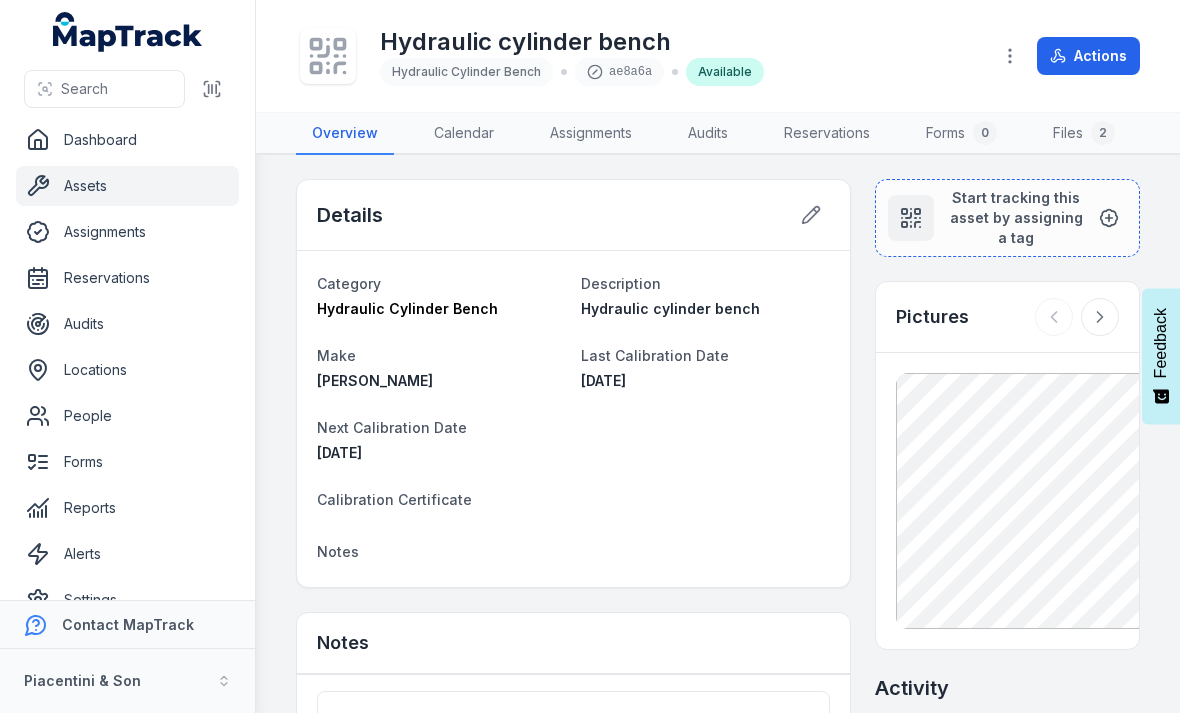 scroll, scrollTop: 0, scrollLeft: 0, axis: both 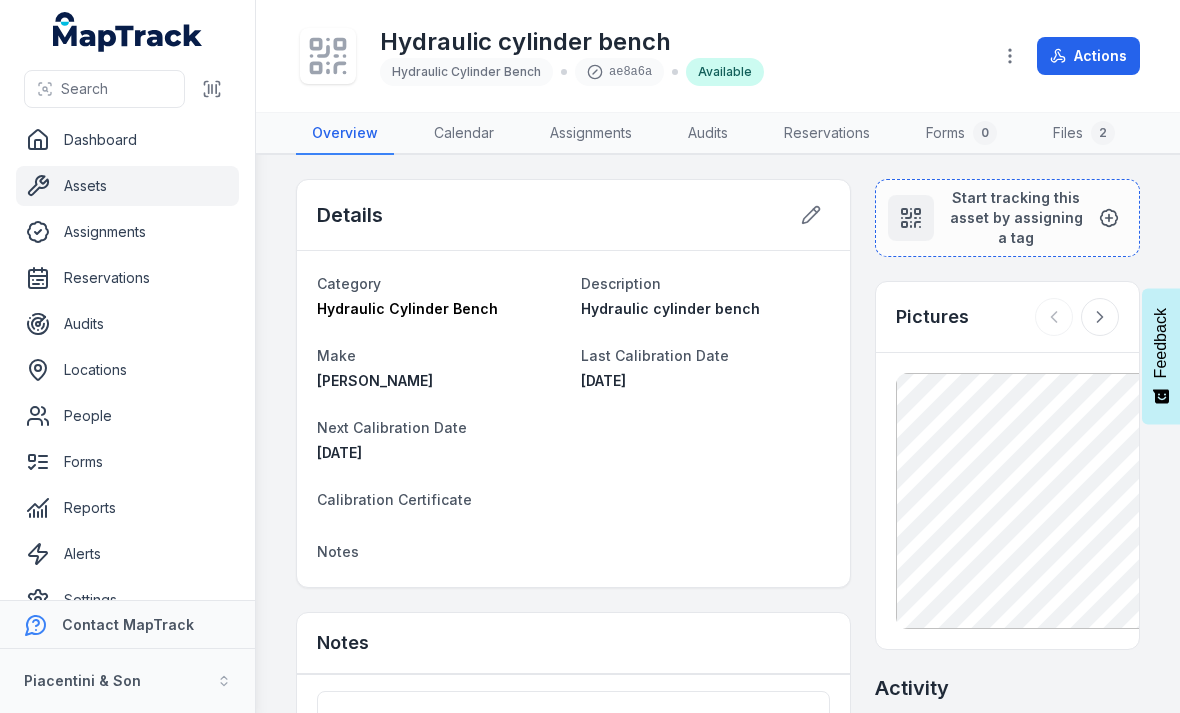 click 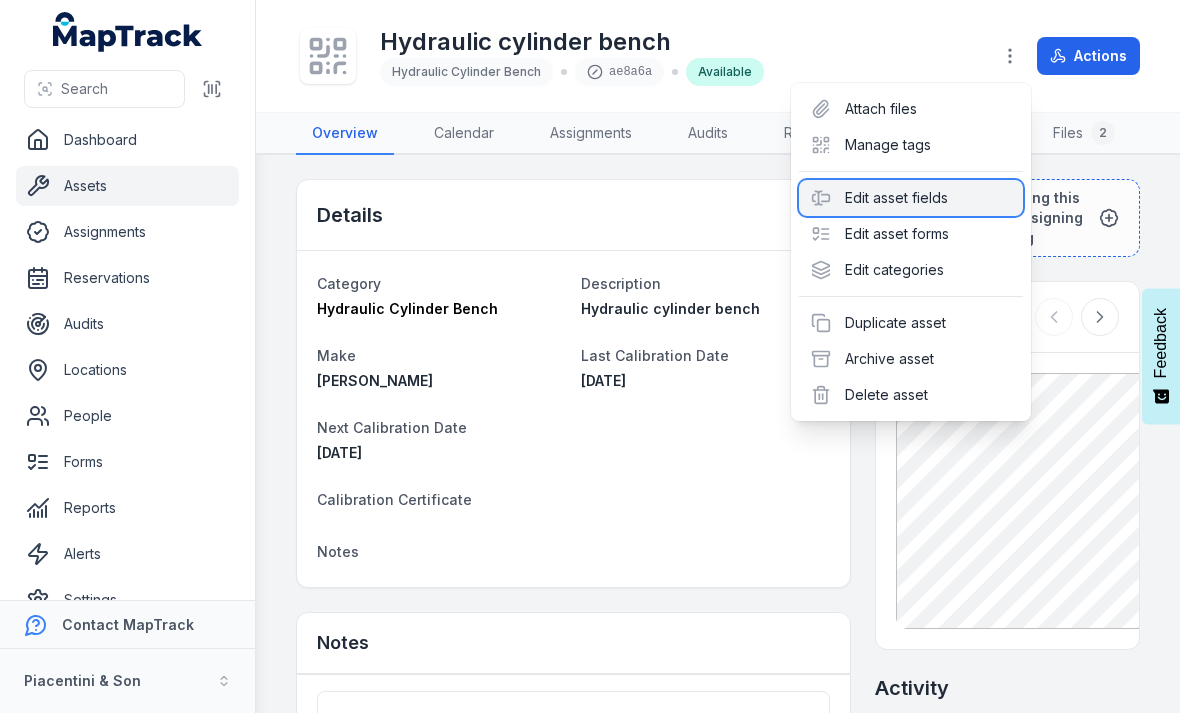 click on "Edit asset fields" at bounding box center (911, 198) 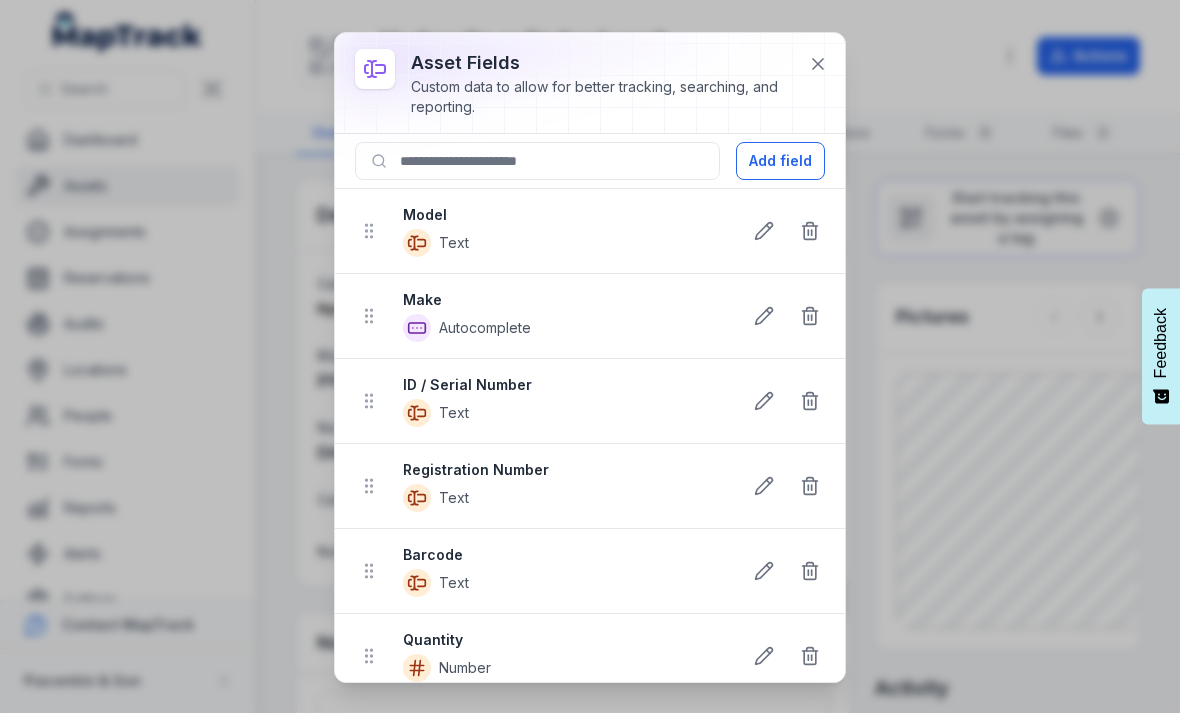 click on "Add field" at bounding box center (780, 161) 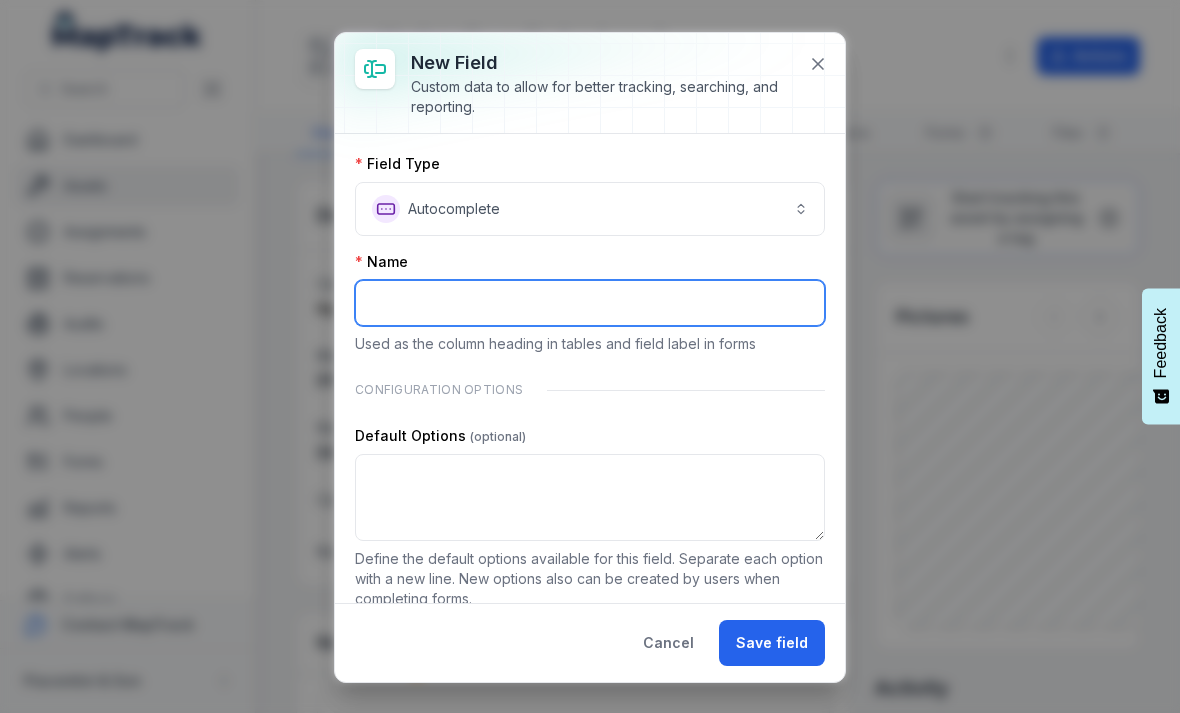 click at bounding box center (590, 303) 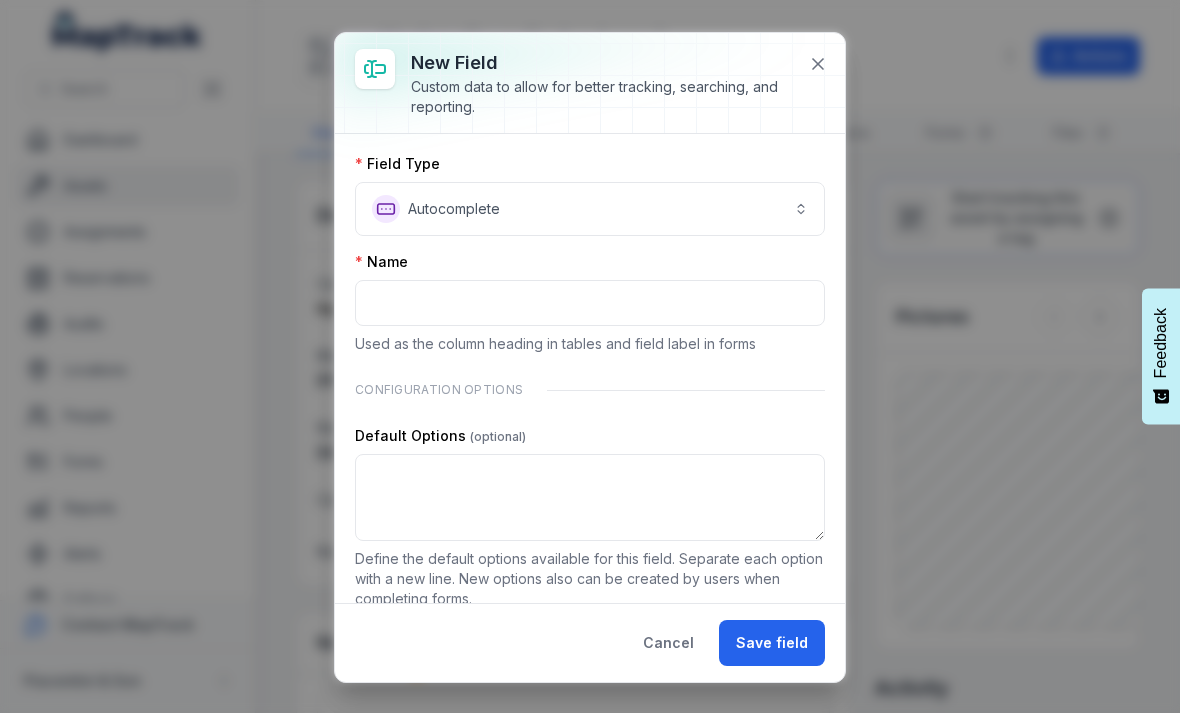 click on "**********" at bounding box center [590, 209] 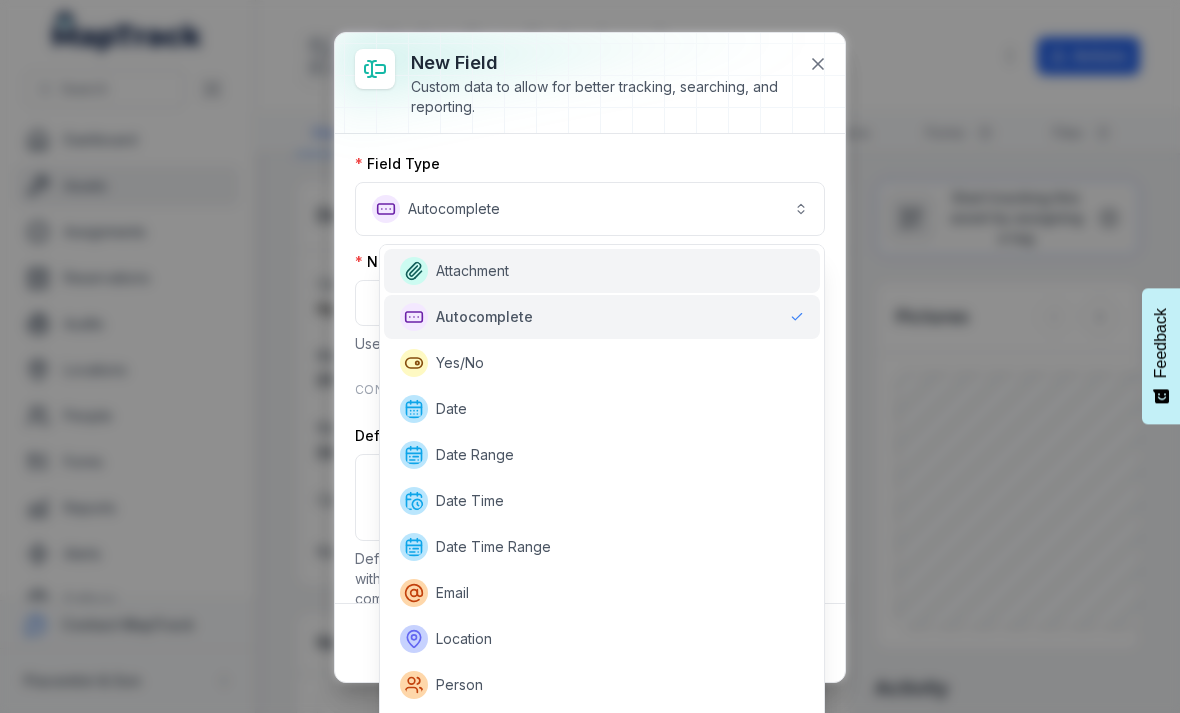 click on "Attachment" at bounding box center (472, 271) 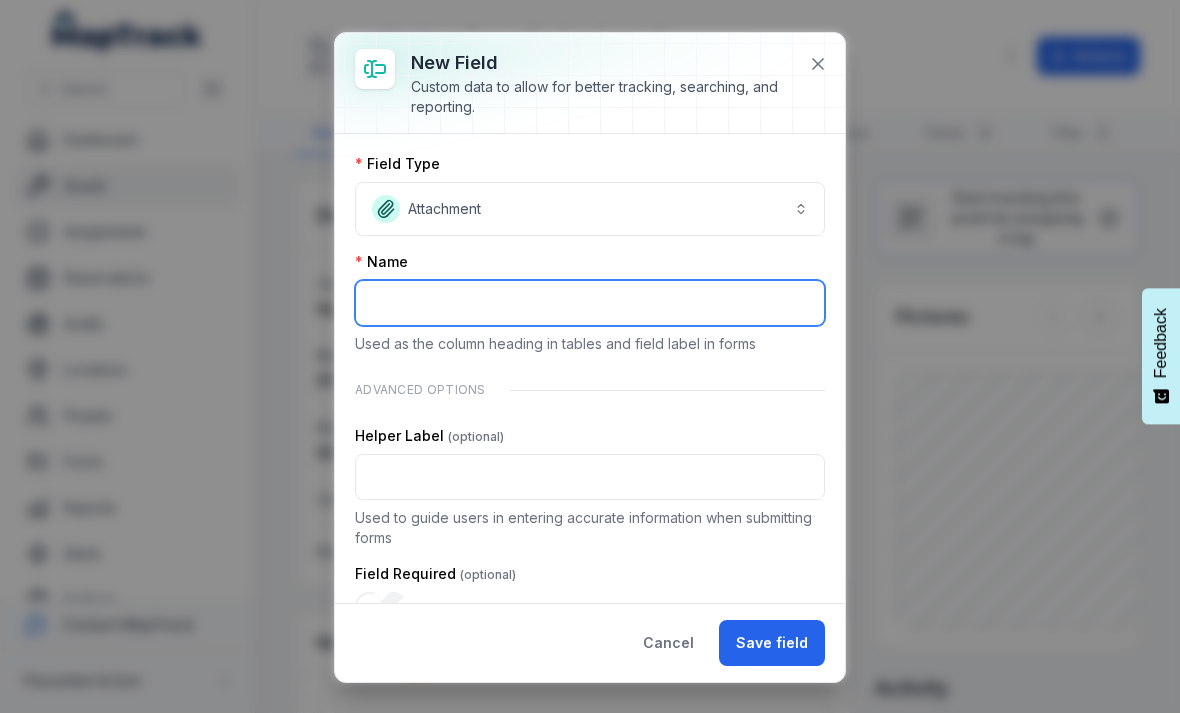 click at bounding box center (590, 303) 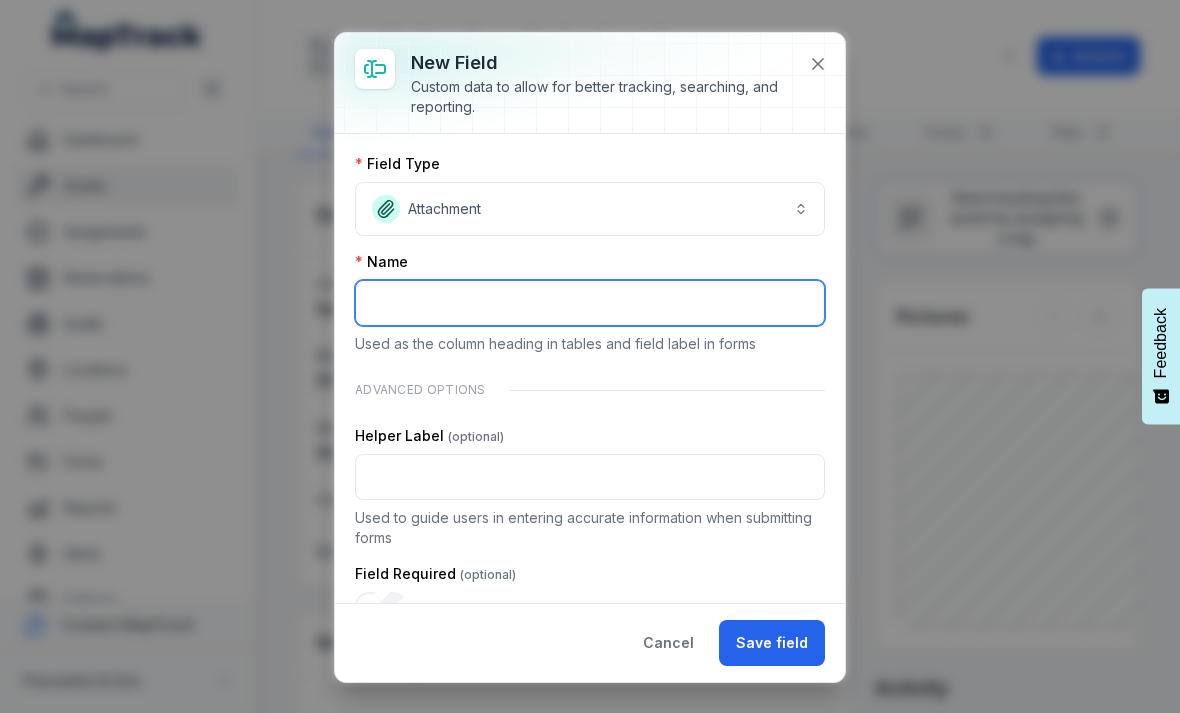 paste on "**********" 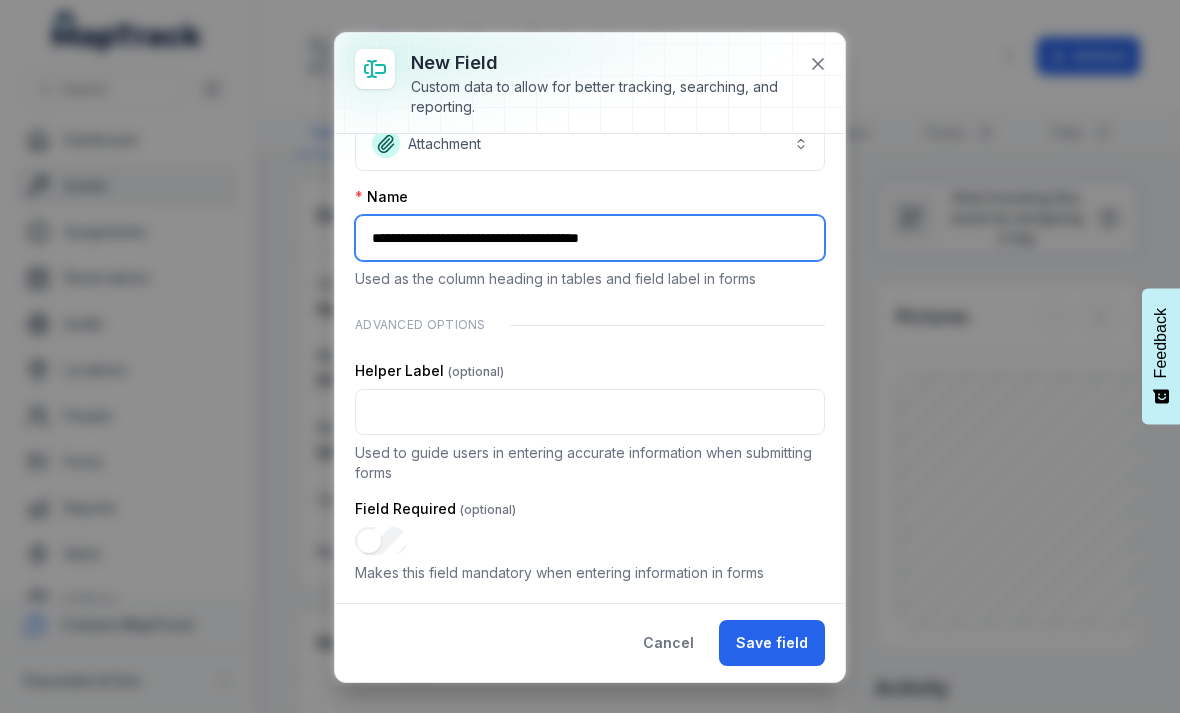 scroll, scrollTop: 65, scrollLeft: 0, axis: vertical 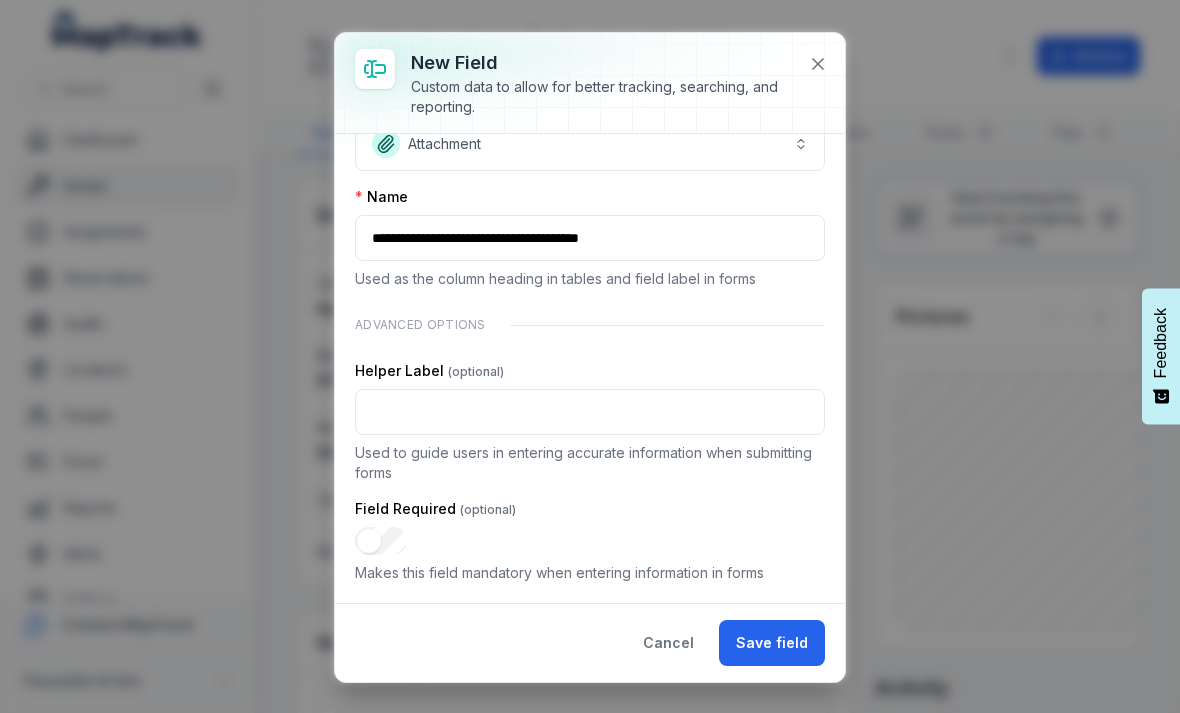 click on "Advanced Options" at bounding box center (590, 325) 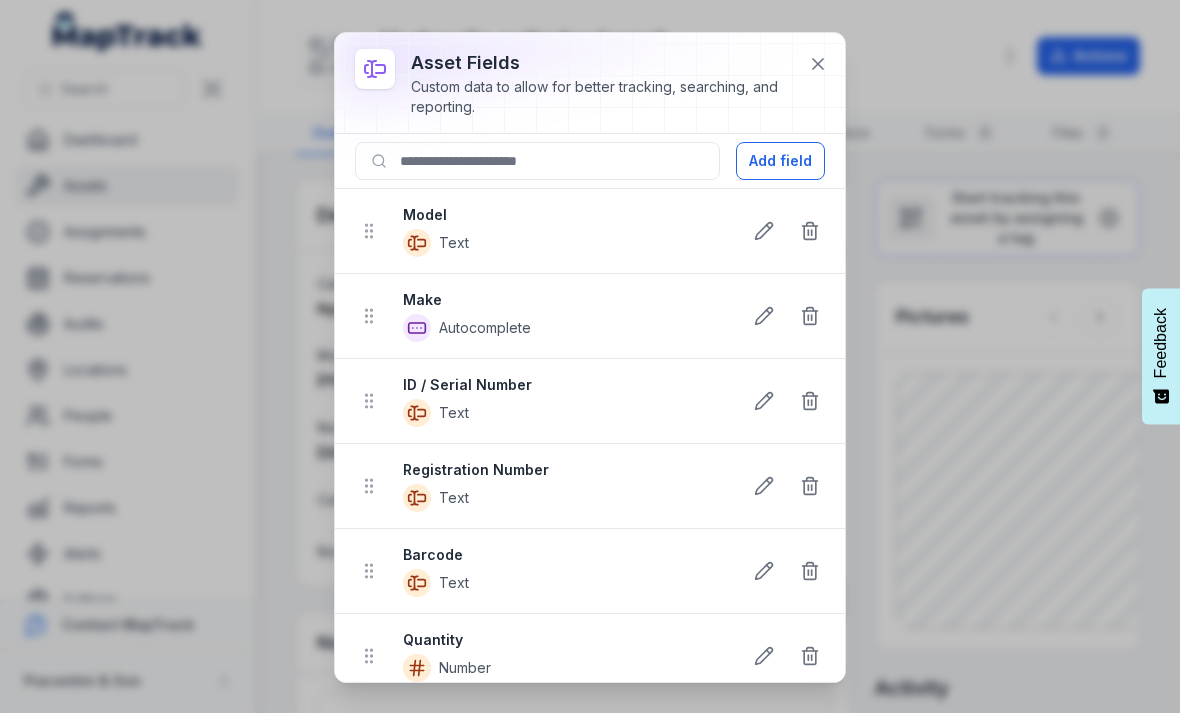 click on "Add field" at bounding box center (780, 161) 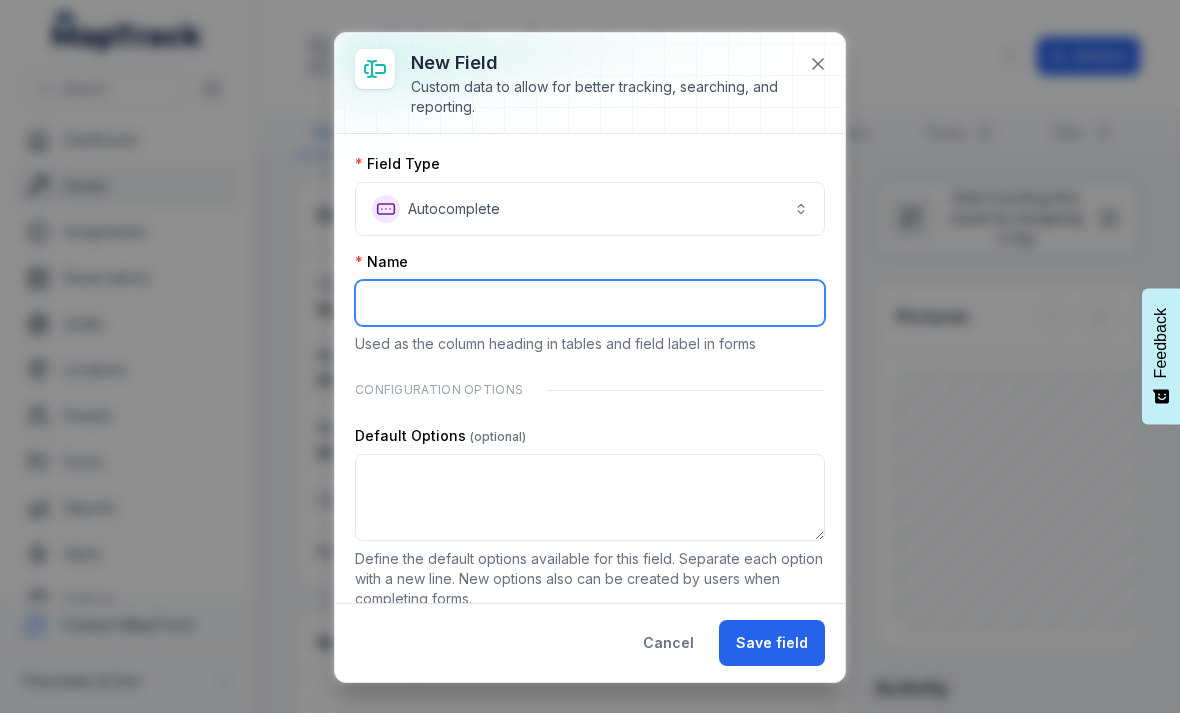 click at bounding box center (590, 303) 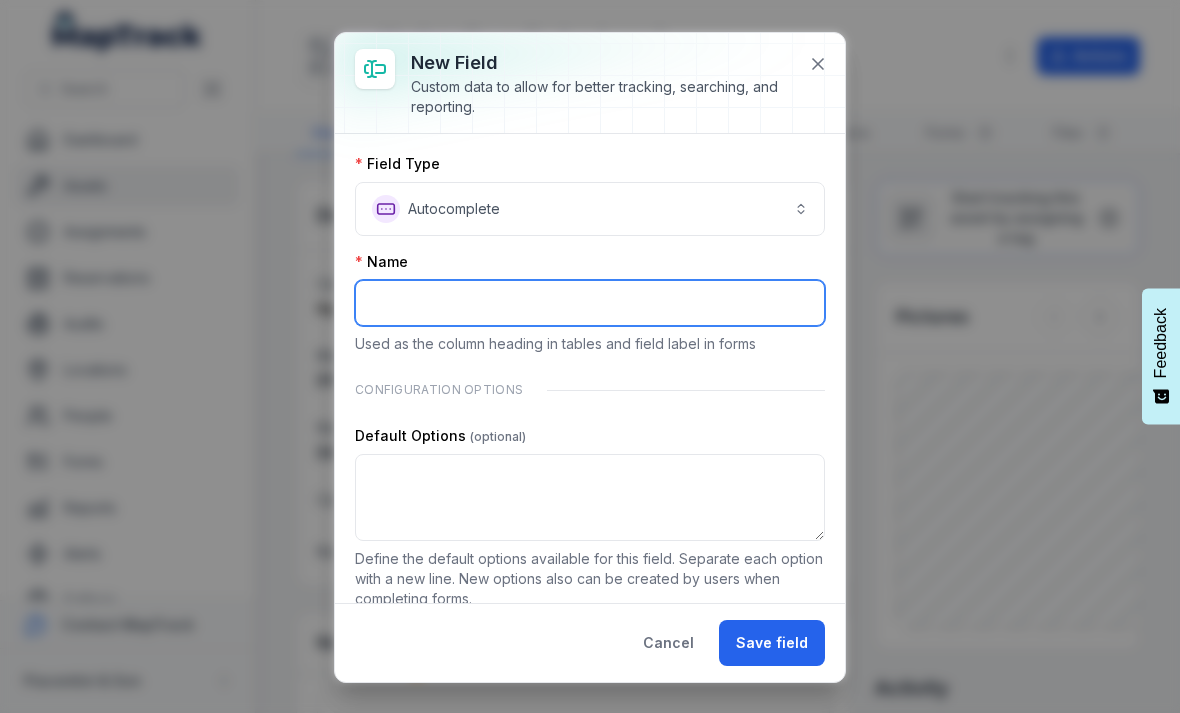 paste on "**********" 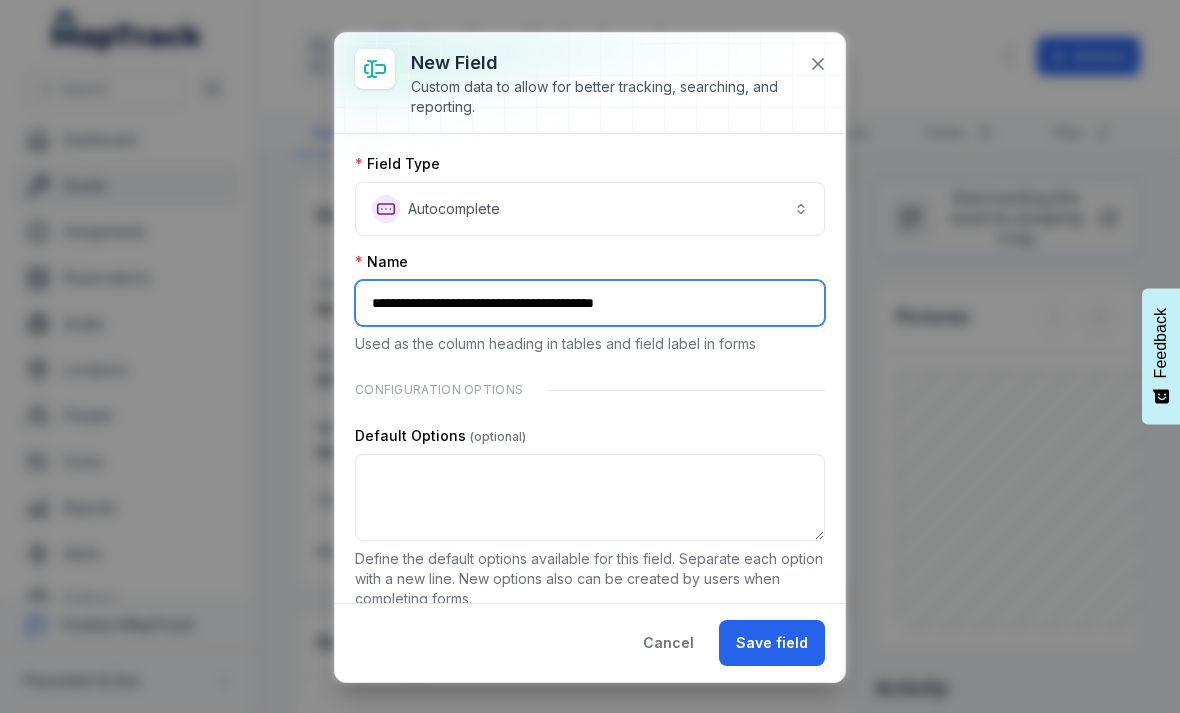 type on "**********" 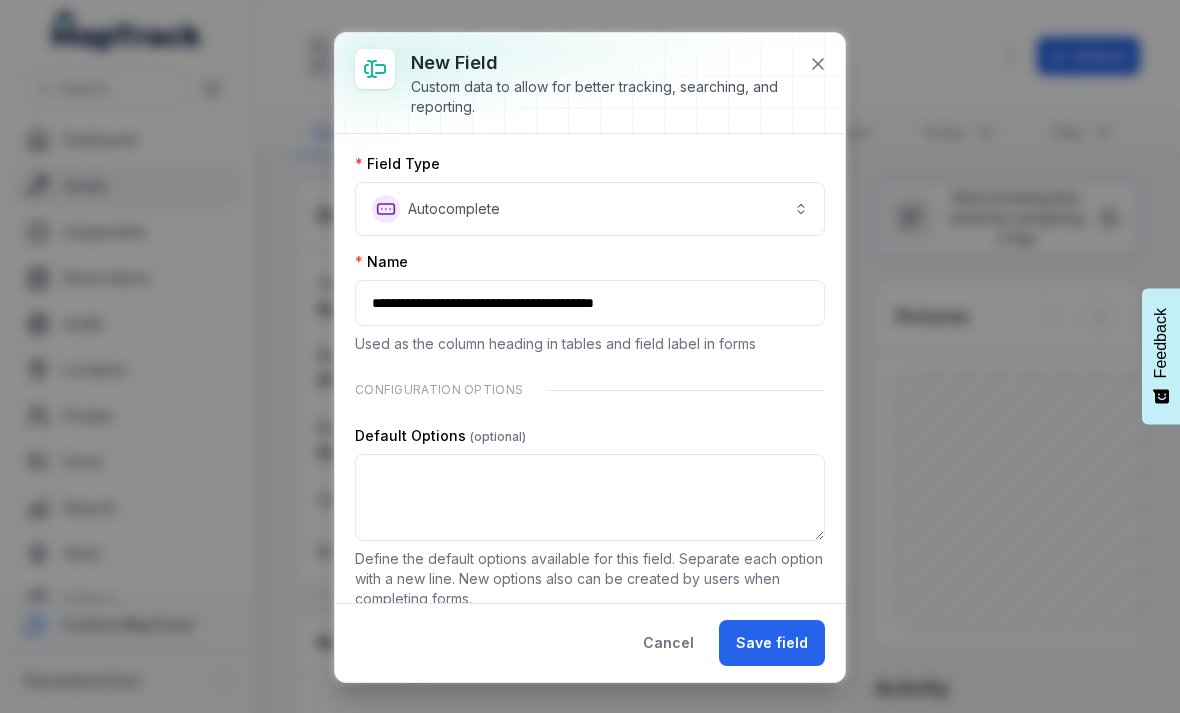 click on "**********" at bounding box center [590, 209] 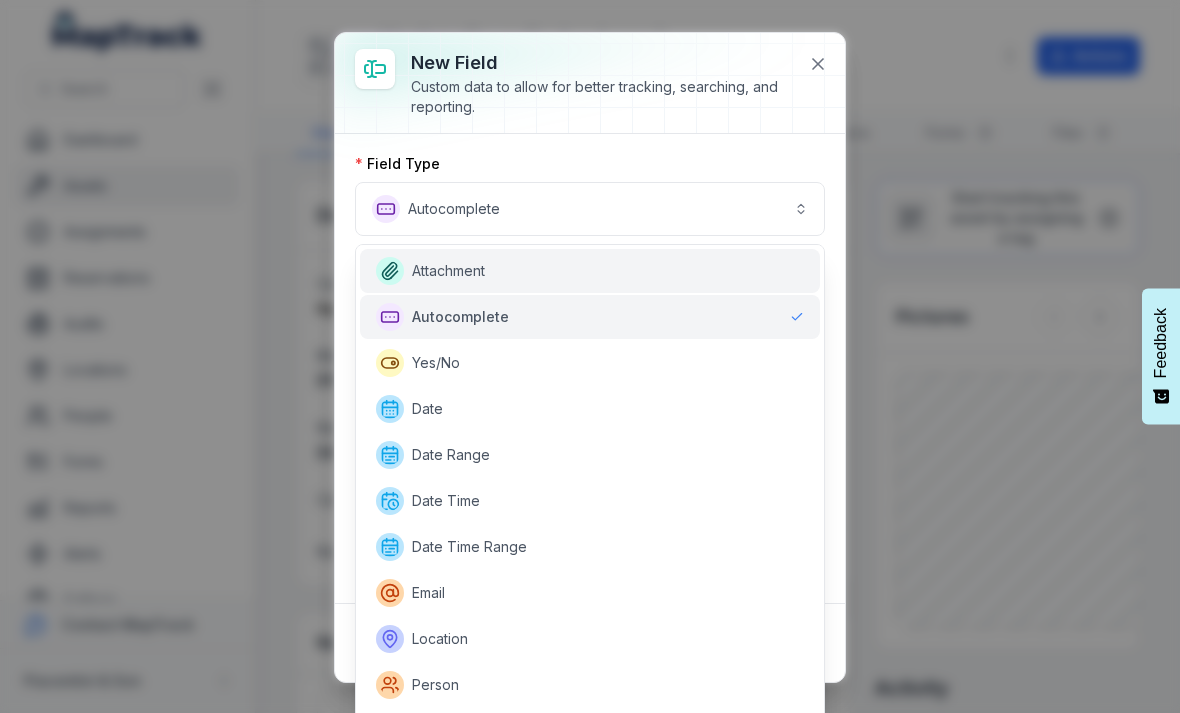 click on "Attachment" at bounding box center [448, 271] 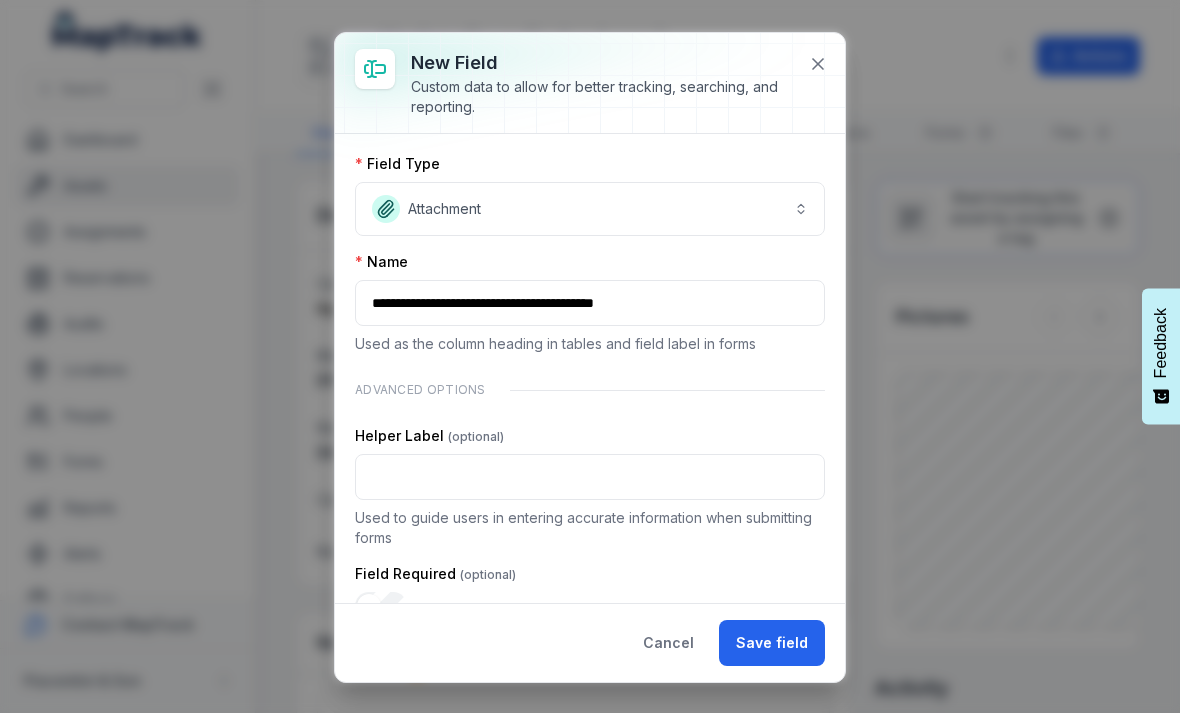 click on "Save field" at bounding box center [772, 643] 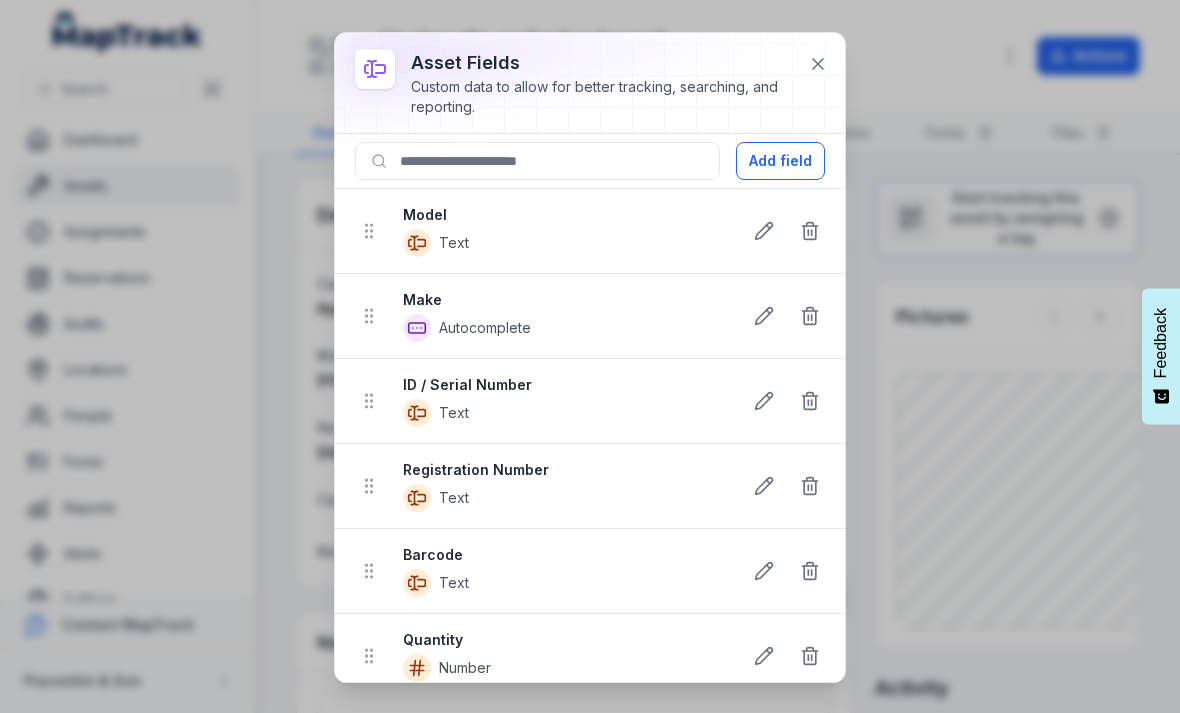 click on "Add field" at bounding box center [780, 161] 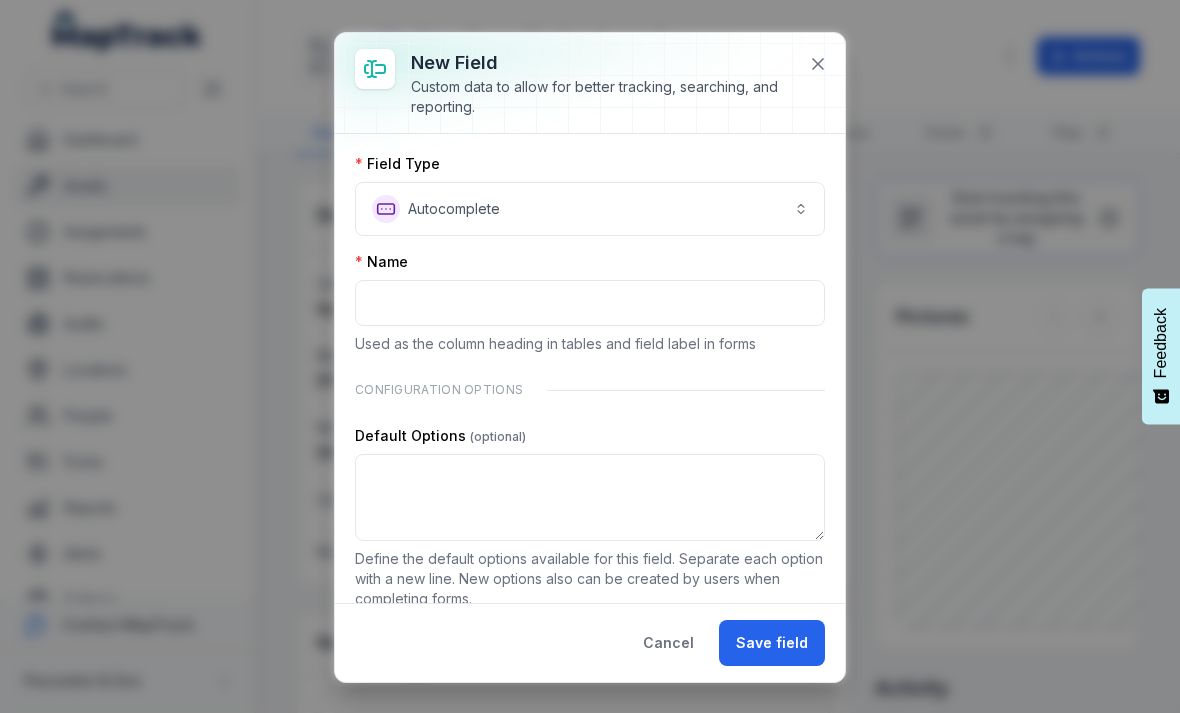 click on "**********" at bounding box center (590, 209) 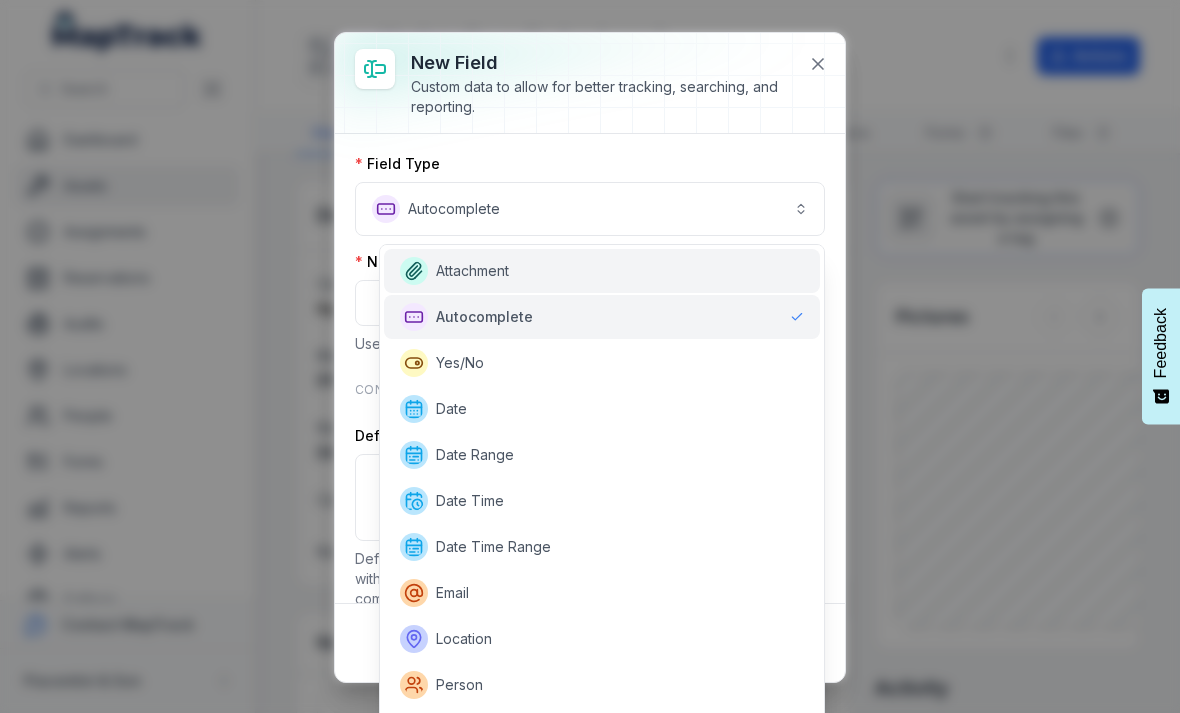 click on "Attachment" at bounding box center [602, 271] 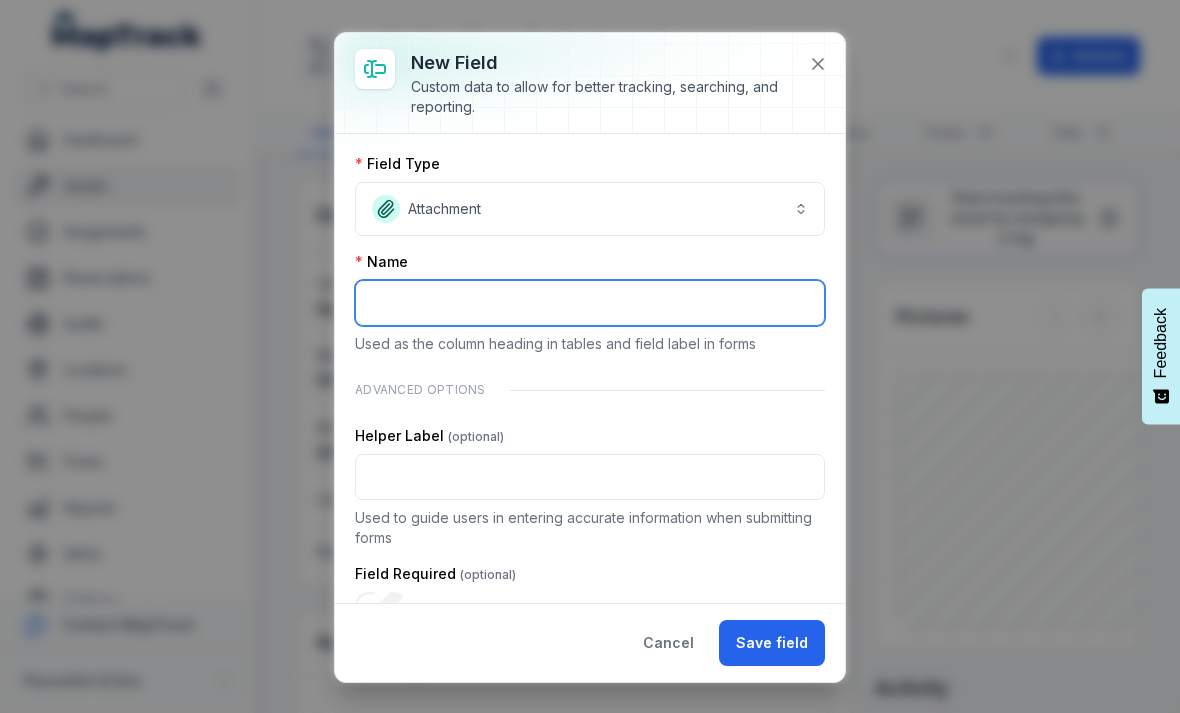 click at bounding box center (590, 303) 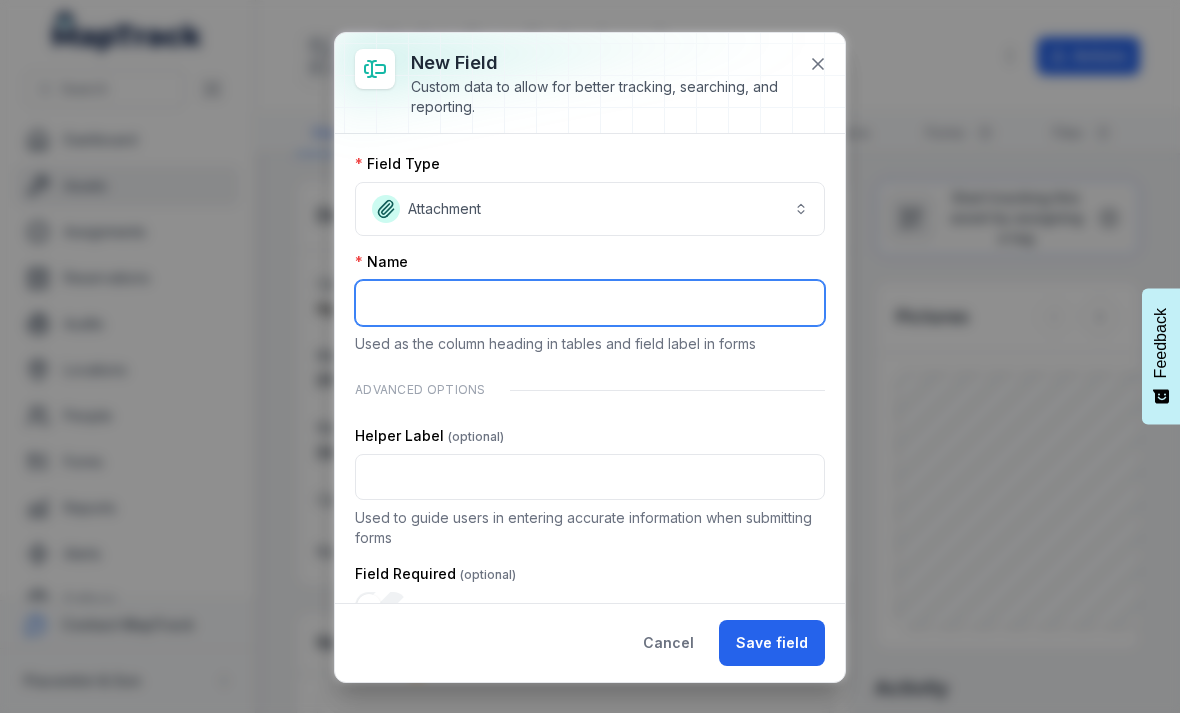 click at bounding box center (590, 303) 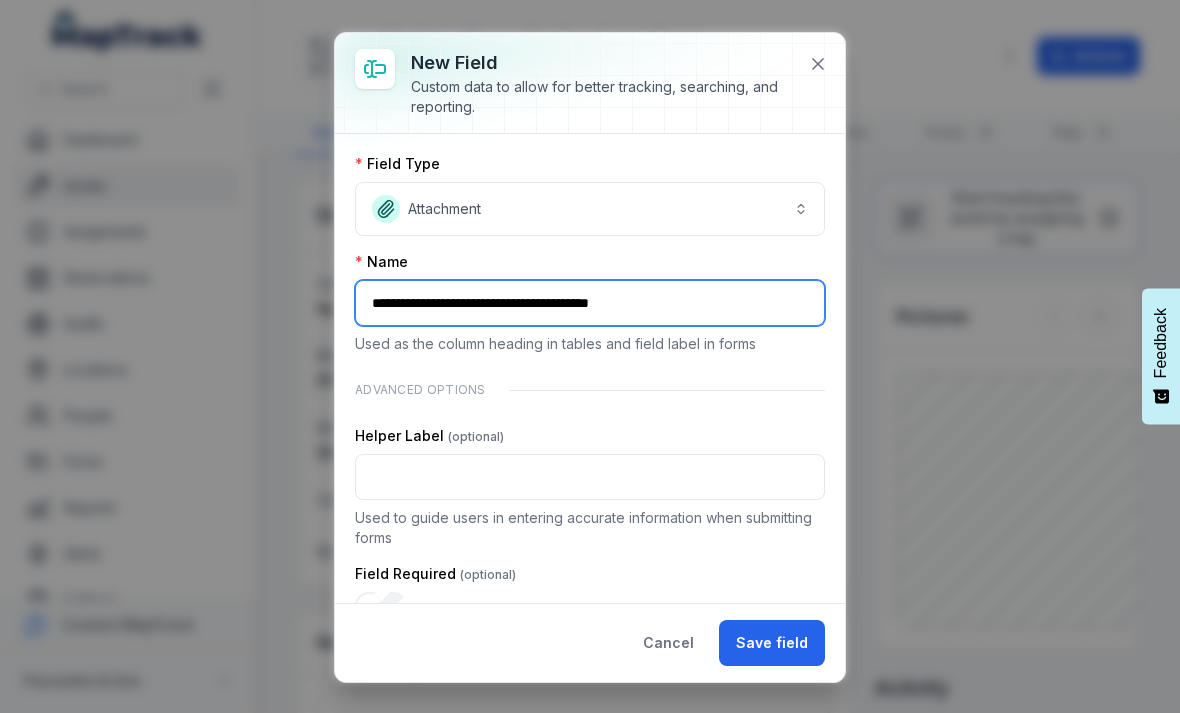 type on "**********" 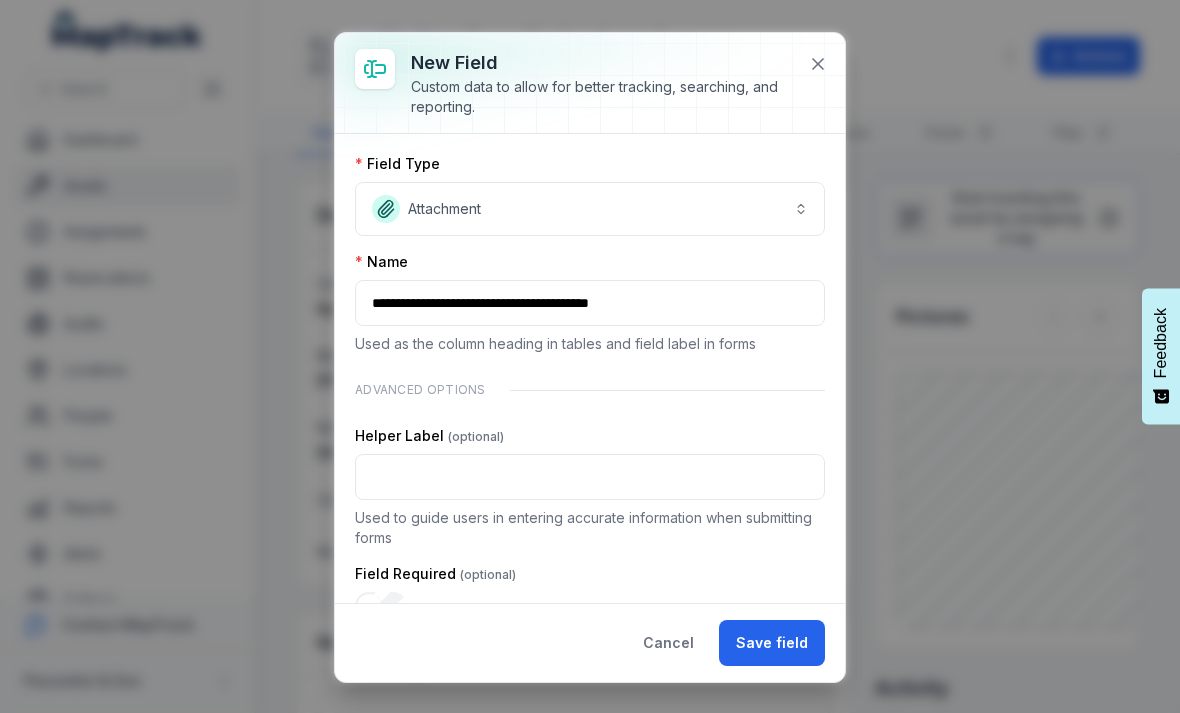 click on "Save field" at bounding box center [772, 643] 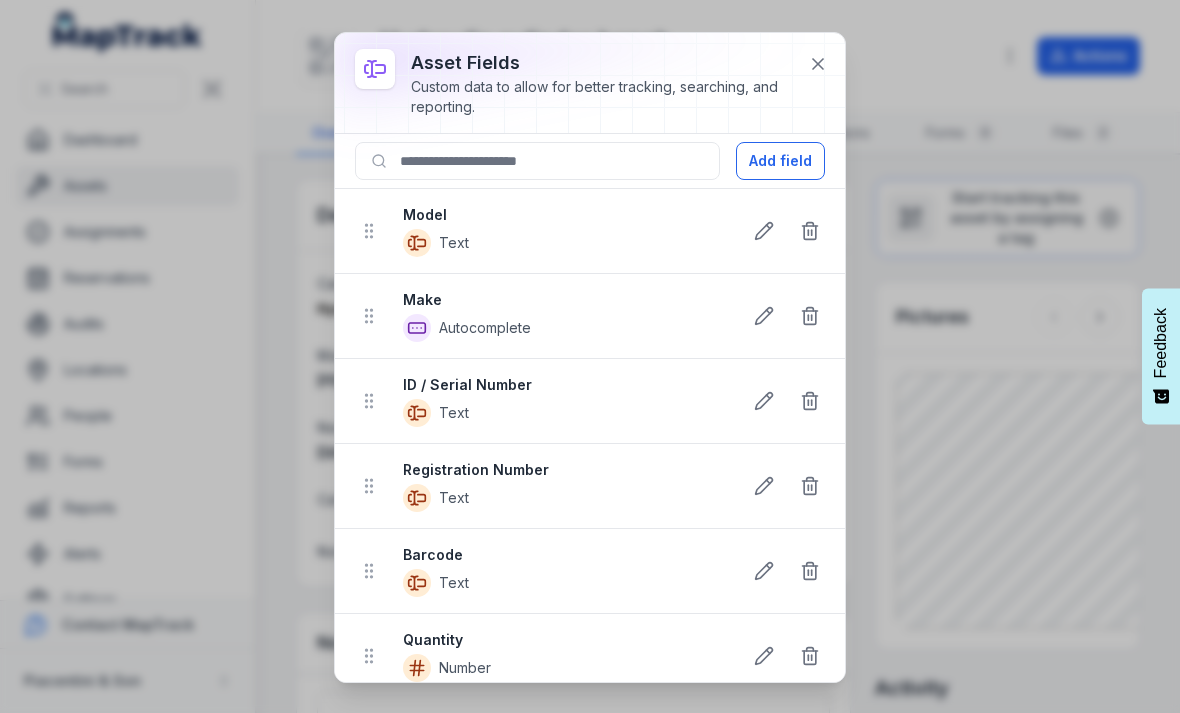 click 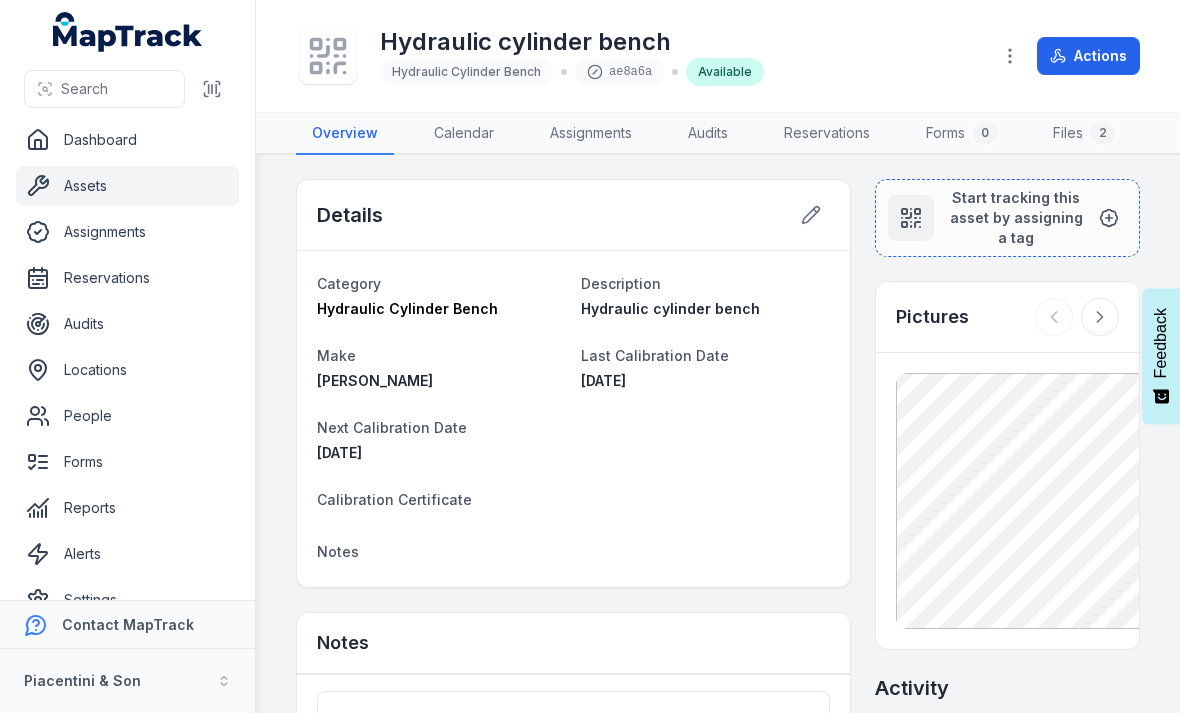 click at bounding box center (1010, 56) 